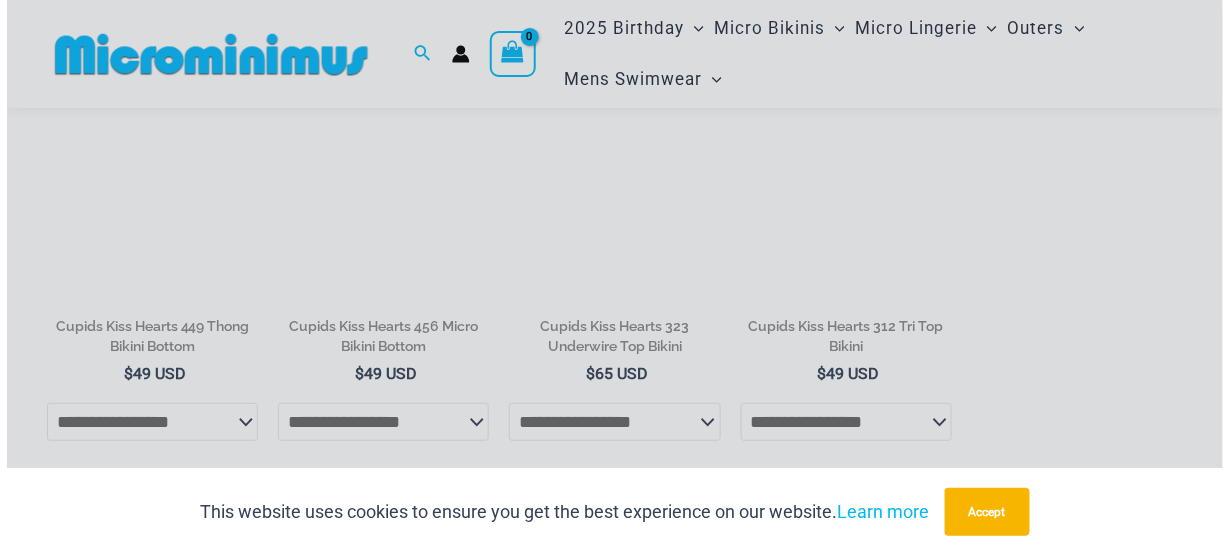 scroll, scrollTop: 1441, scrollLeft: 0, axis: vertical 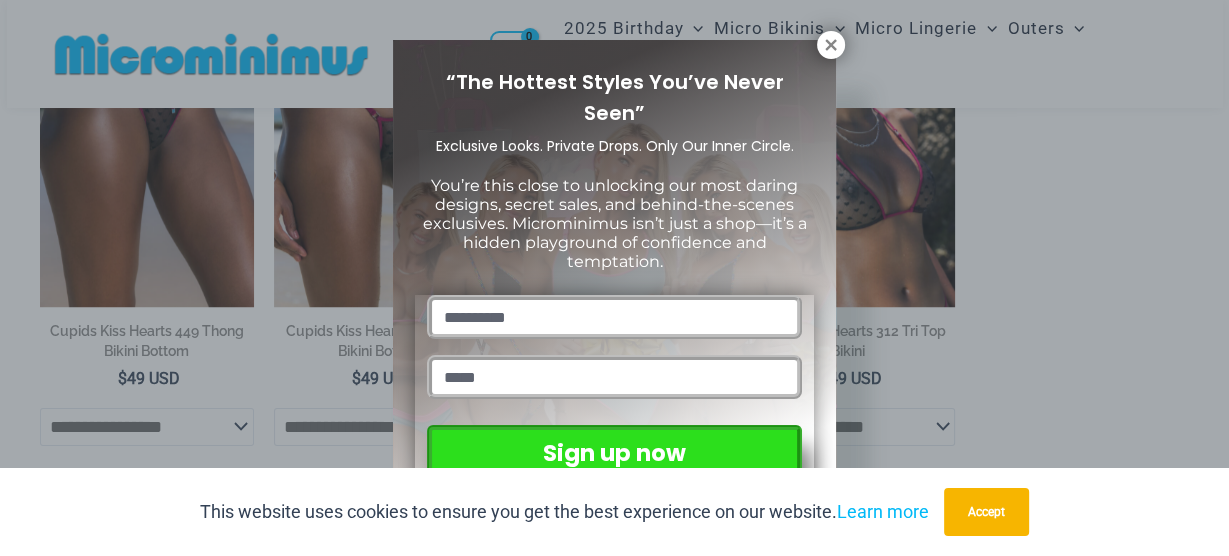 click on "Skip to content
Search for:
Search
Search
No products in the cart.
No products in the cart.
Continue Shopping
2025 Birthday" at bounding box center (614, -228) 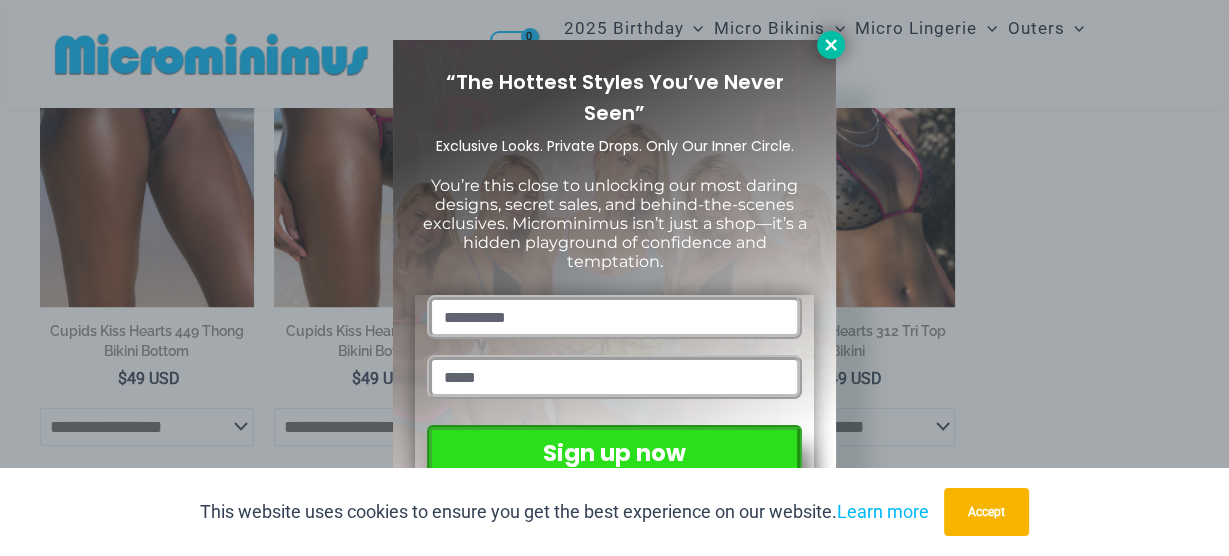 click 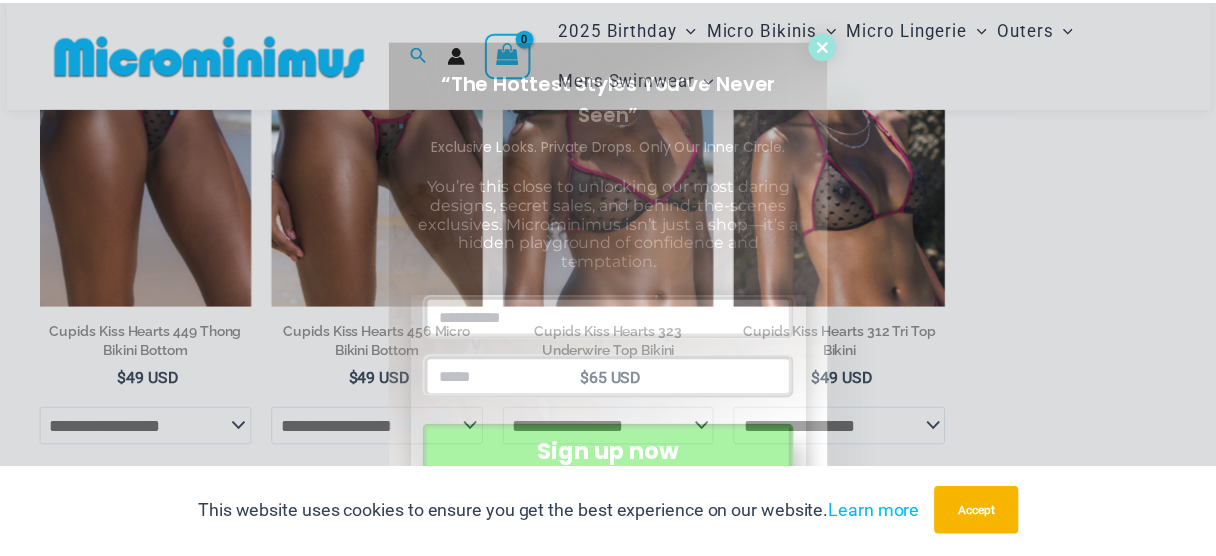 scroll, scrollTop: 1432, scrollLeft: 0, axis: vertical 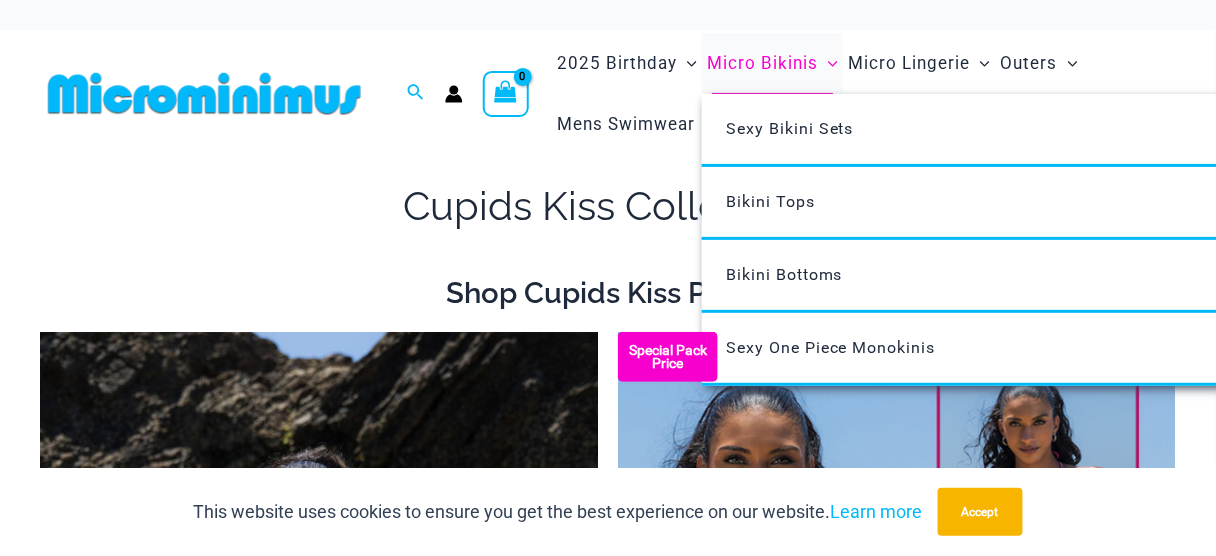 click on "Micro Bikinis" at bounding box center (762, 63) 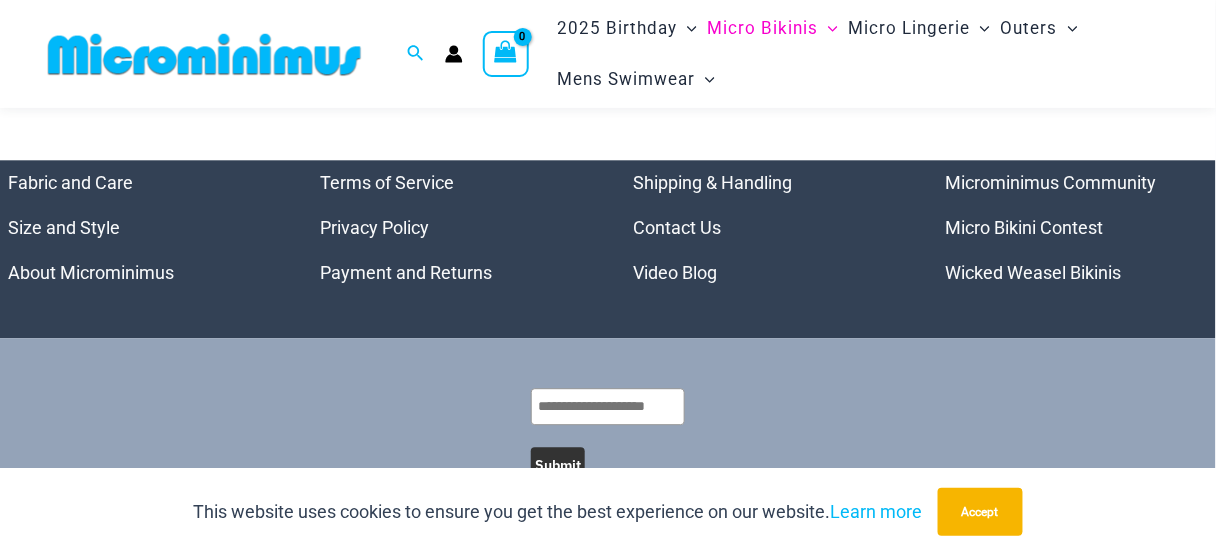 scroll, scrollTop: 4926, scrollLeft: 0, axis: vertical 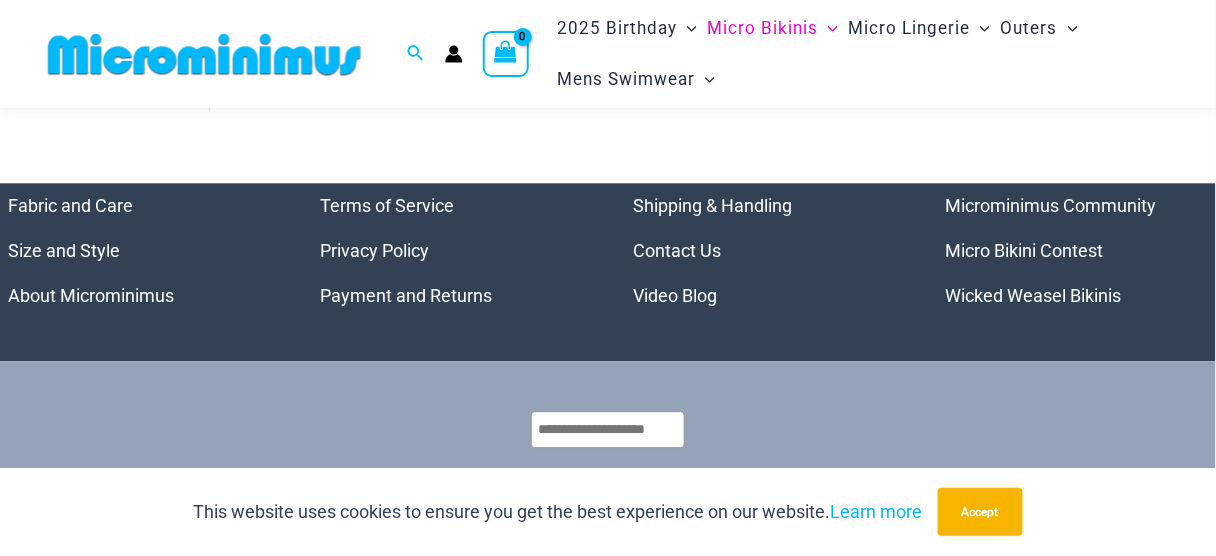 click on "Skip to content
Search for:
Search
Search
No products in the cart.
No products in the cart.
Continue Shopping
2025 Birthday" at bounding box center [608, -2144] 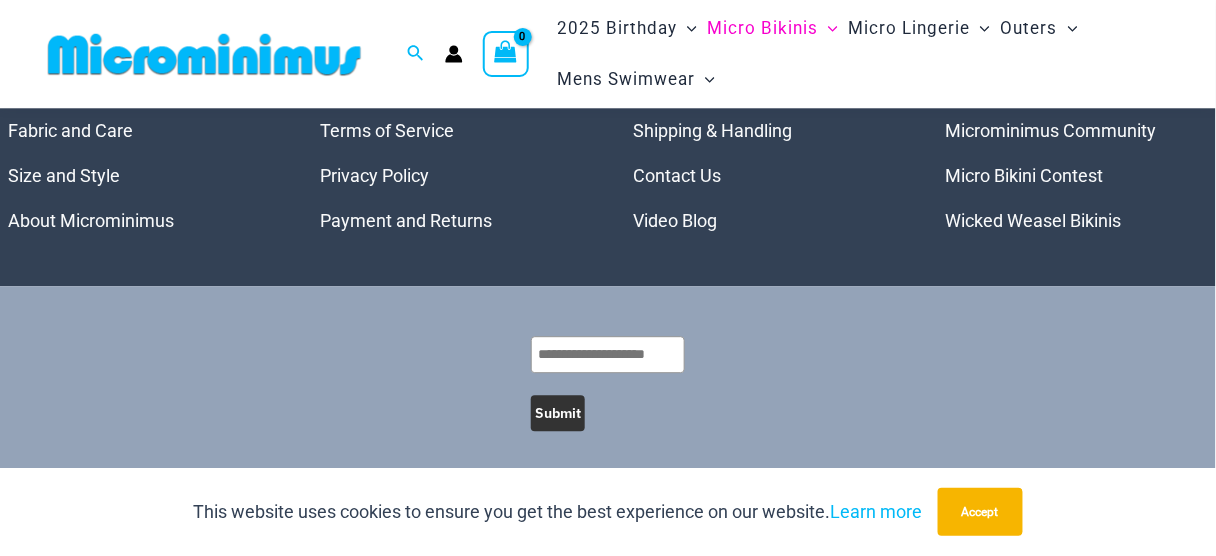 scroll, scrollTop: 5301, scrollLeft: 0, axis: vertical 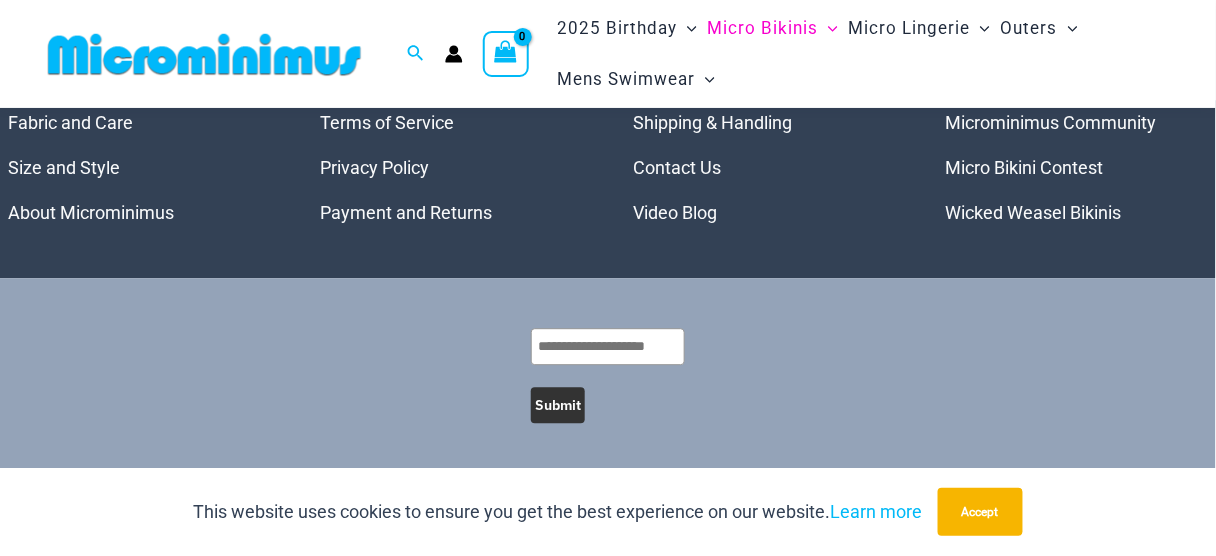 click on "2" at bounding box center (347, -9) 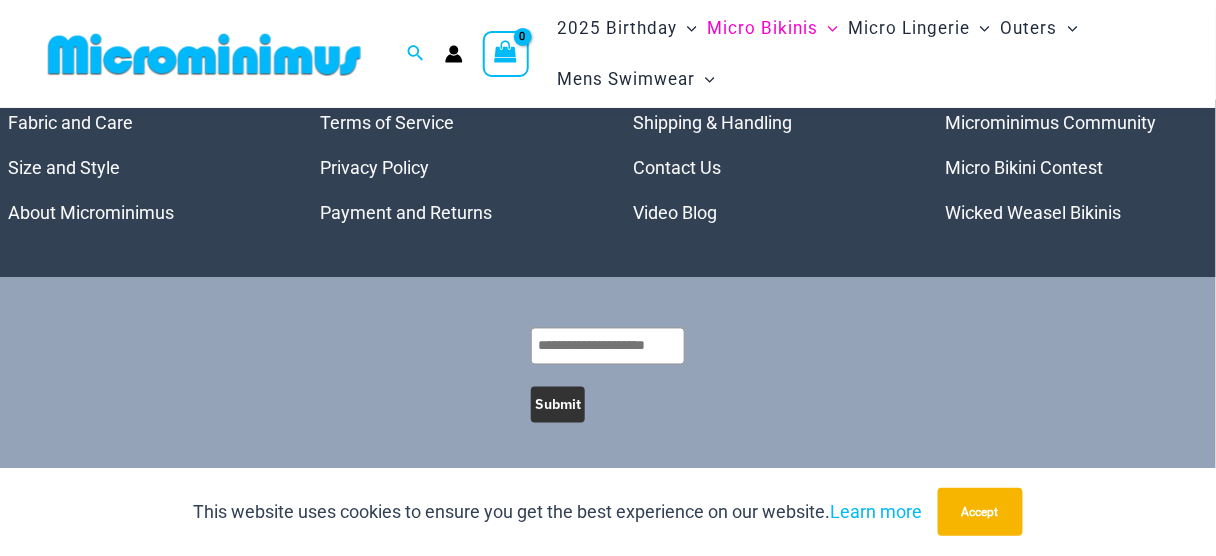 scroll, scrollTop: 4694, scrollLeft: 0, axis: vertical 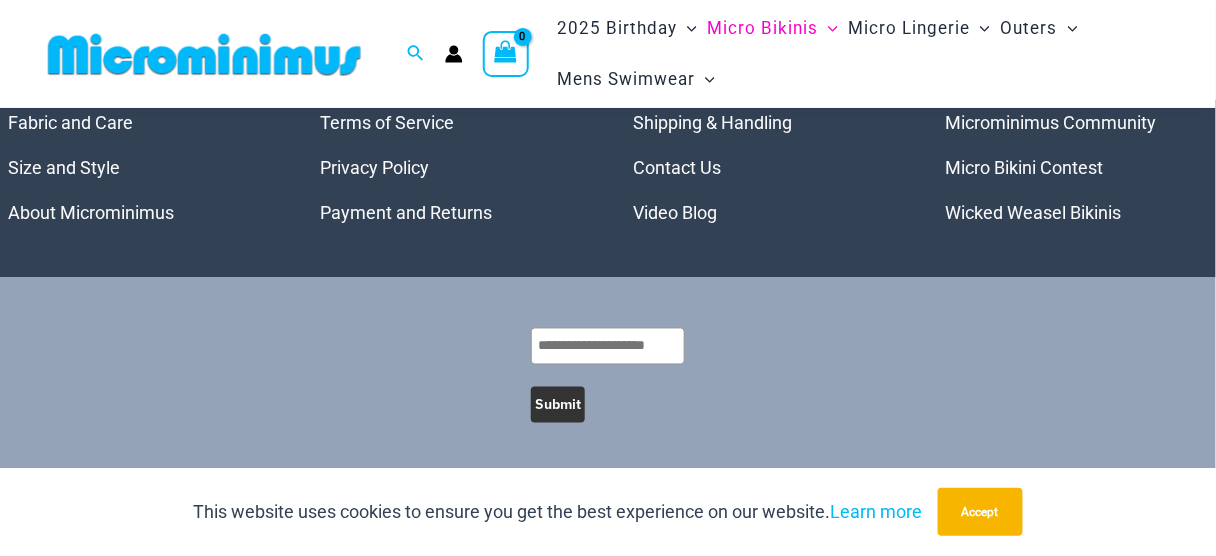click on "3" at bounding box center [453, -9] 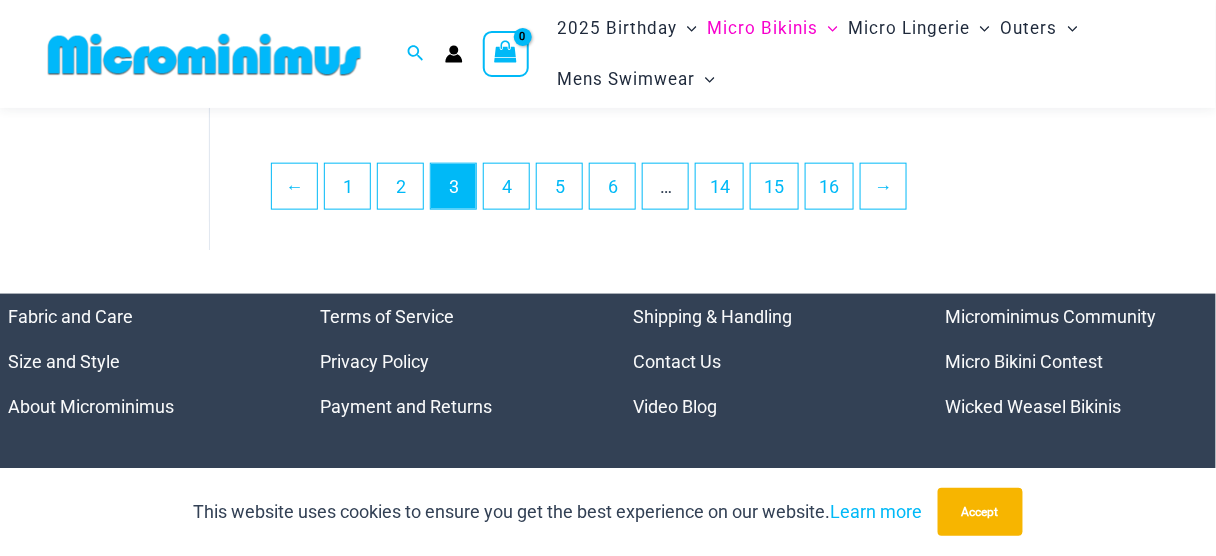 click on "Skip to content
Search for:
Search
Search
No products in the cart.
No products in the cart.
Continue Shopping
2025 Birthday" at bounding box center (608, -1774) 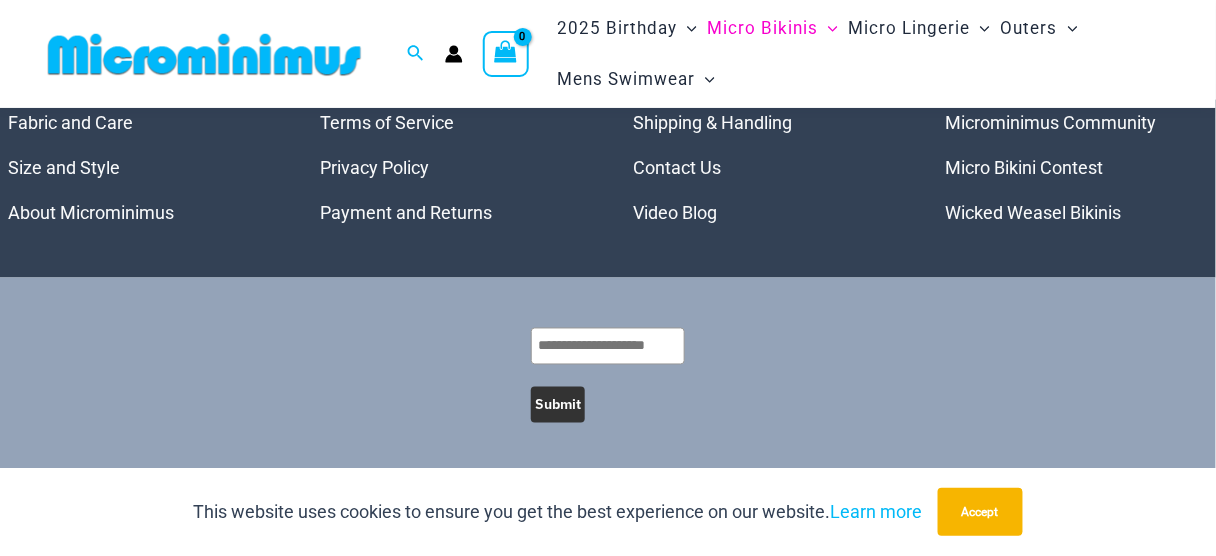 scroll, scrollTop: 4937, scrollLeft: 0, axis: vertical 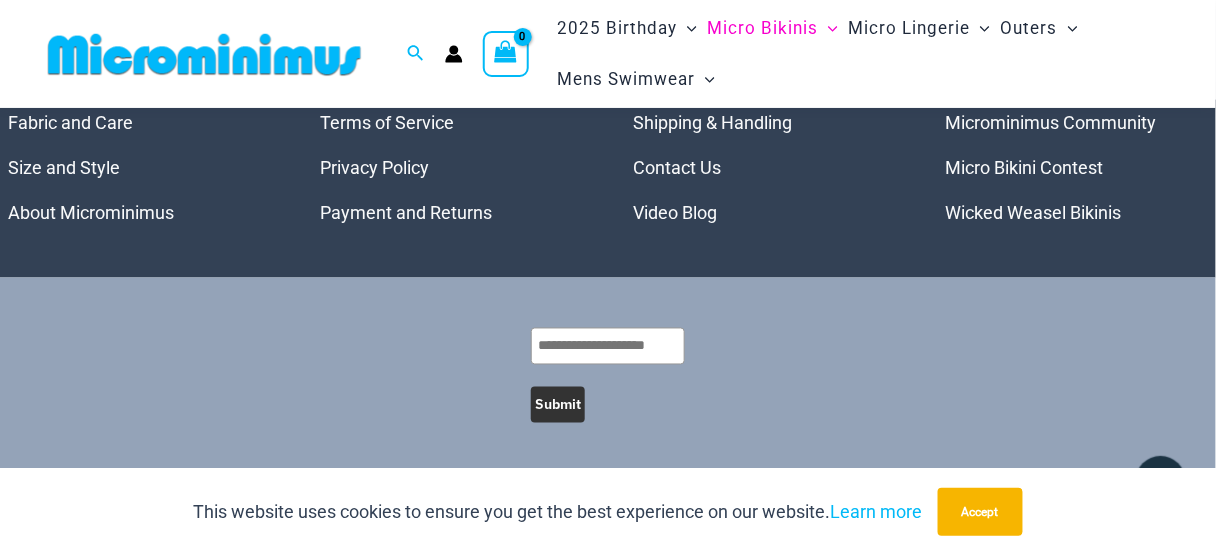 click on "5" at bounding box center (559, -9) 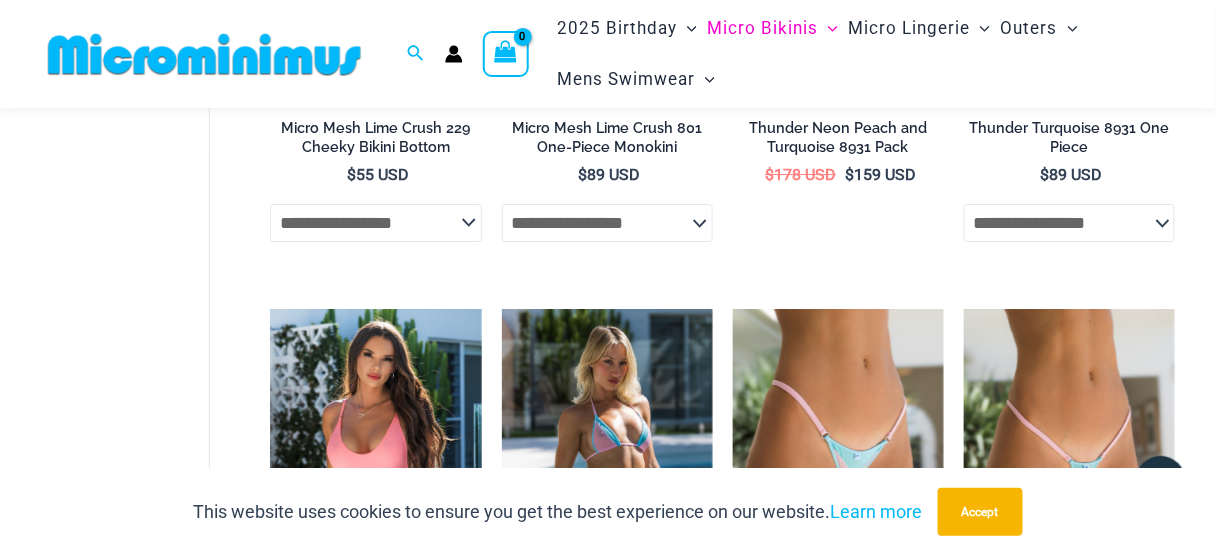 scroll, scrollTop: 3550, scrollLeft: 0, axis: vertical 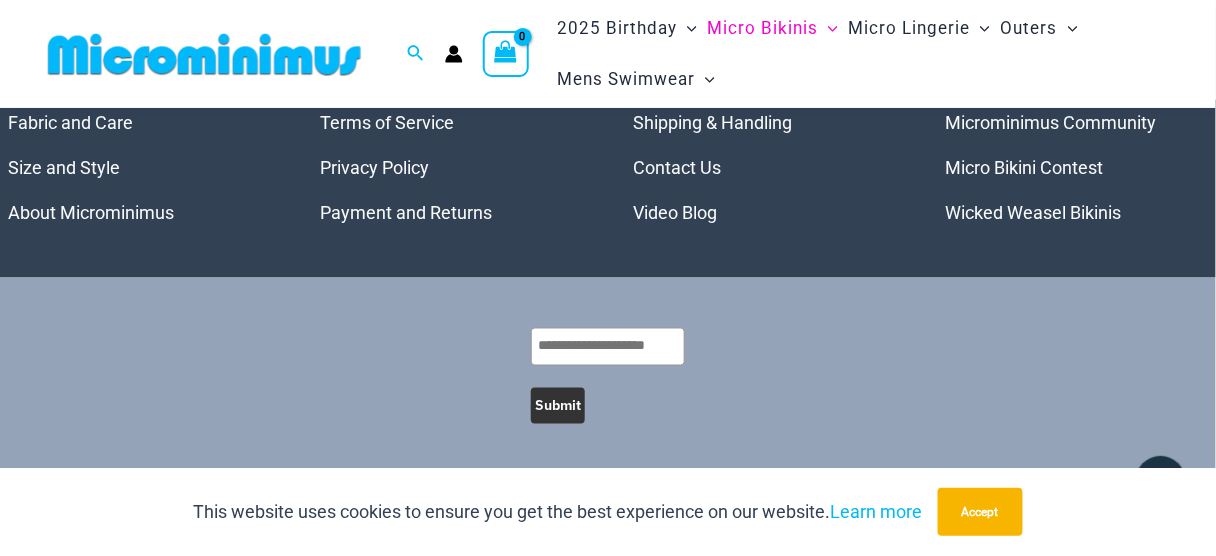click on "8" at bounding box center (718, -8) 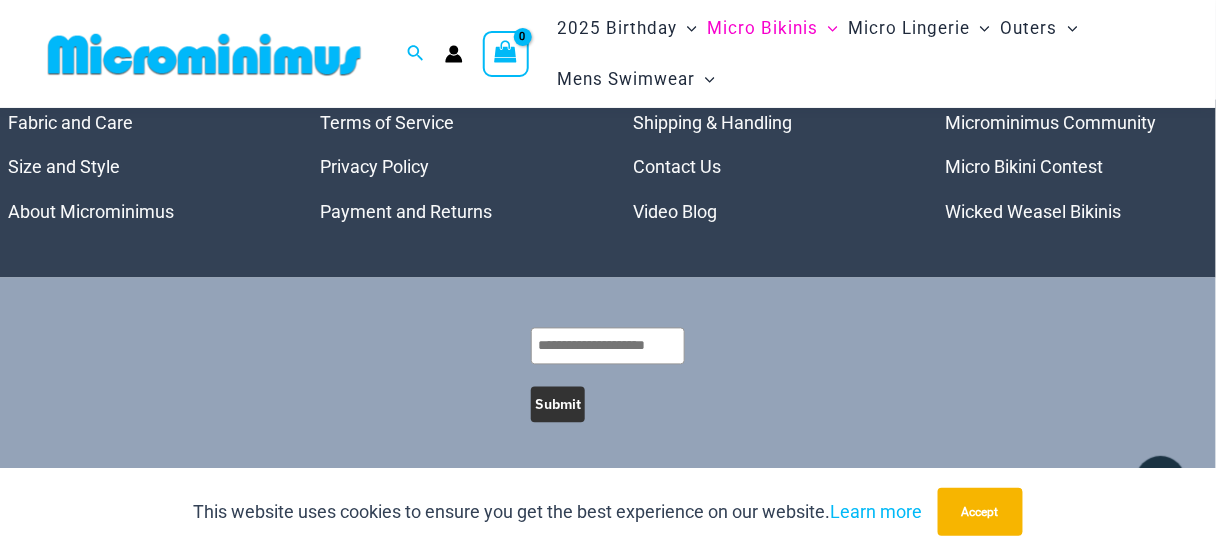 scroll, scrollTop: 4819, scrollLeft: 0, axis: vertical 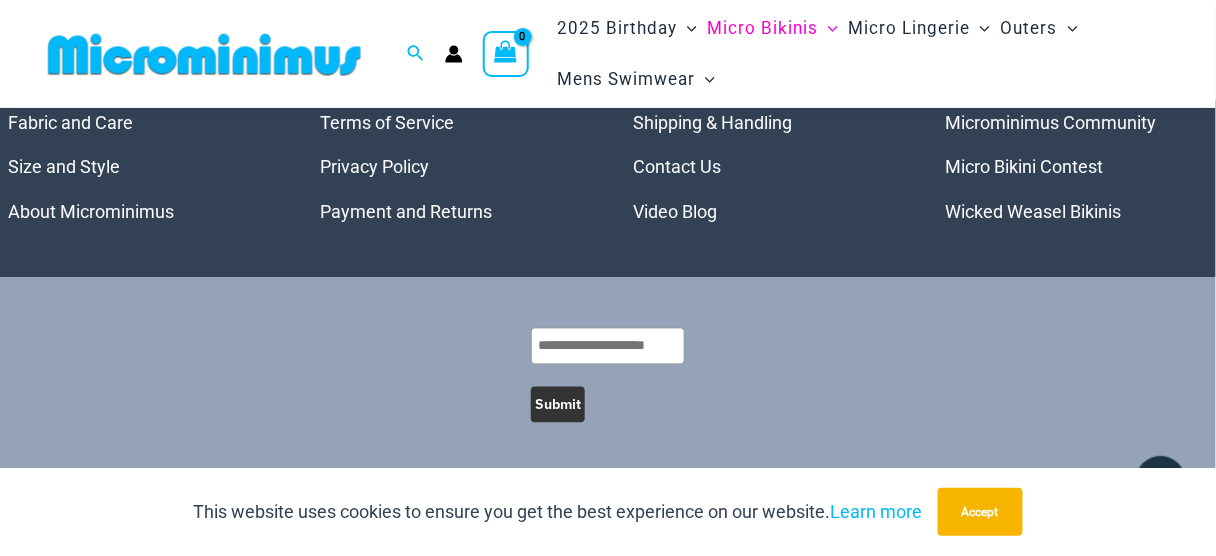 click on "10" at bounding box center (826, -66) 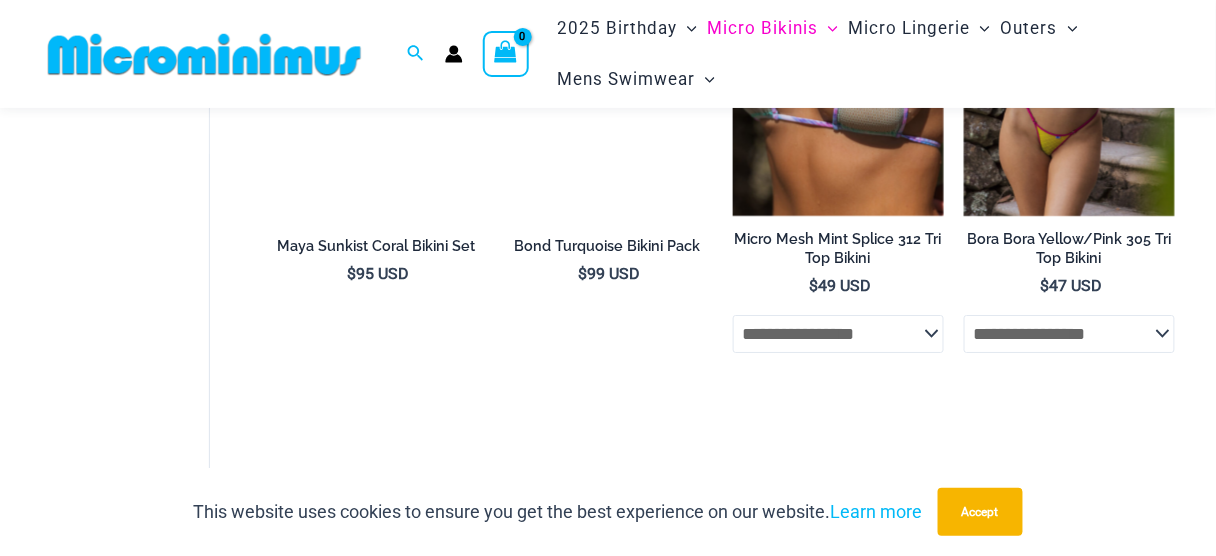 scroll, scrollTop: 3498, scrollLeft: 0, axis: vertical 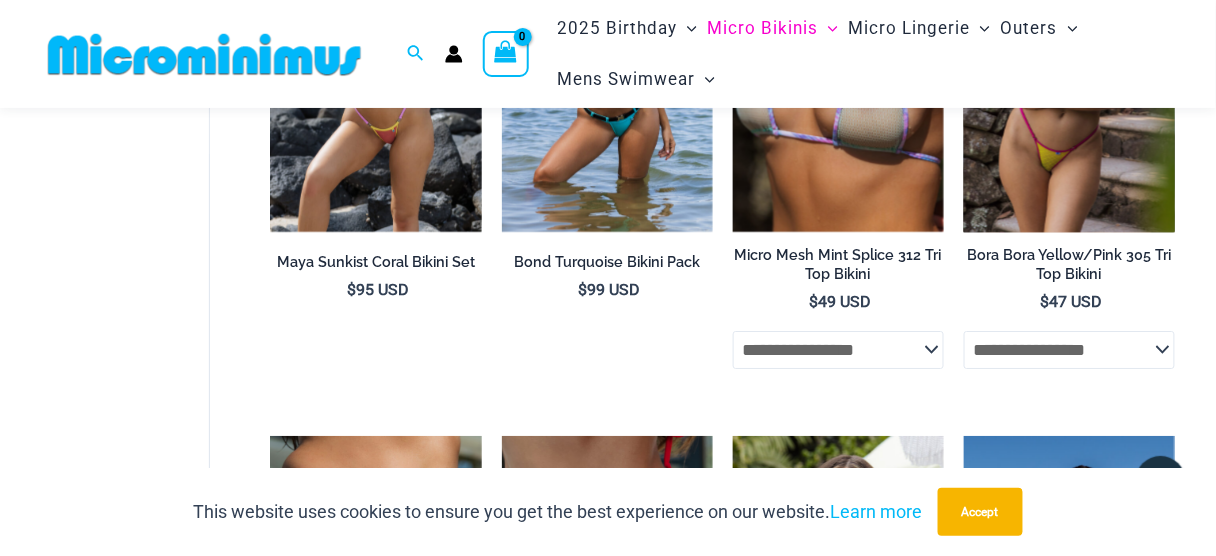 click on "Skip to content
Search for:
Search
Search
No products in the cart.
No products in the cart.
Continue Shopping
2025 Birthday" at bounding box center [608, -969] 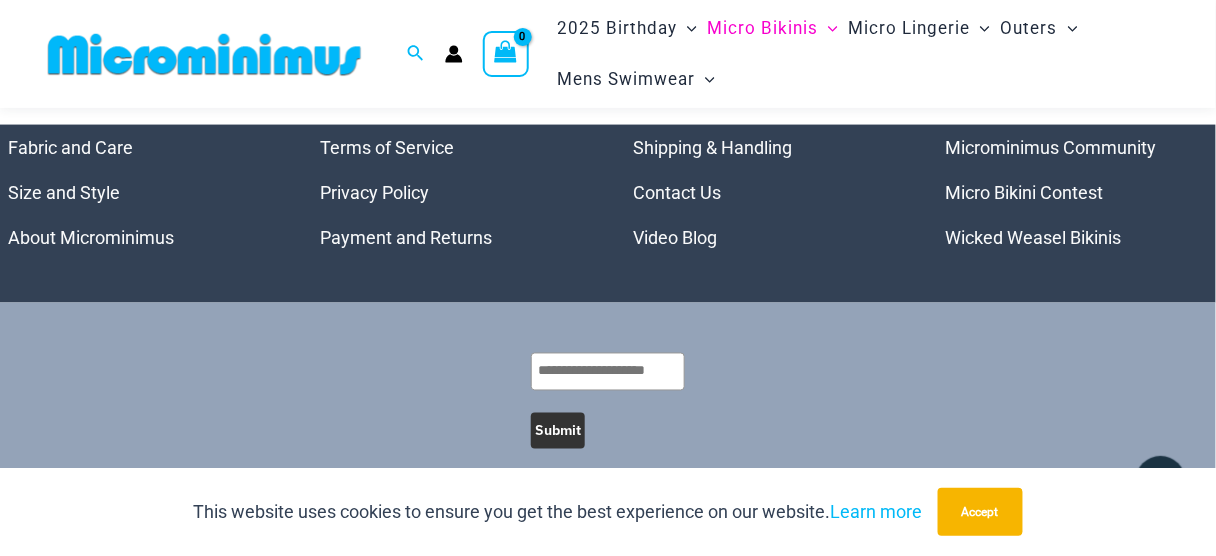 scroll, scrollTop: 4696, scrollLeft: 0, axis: vertical 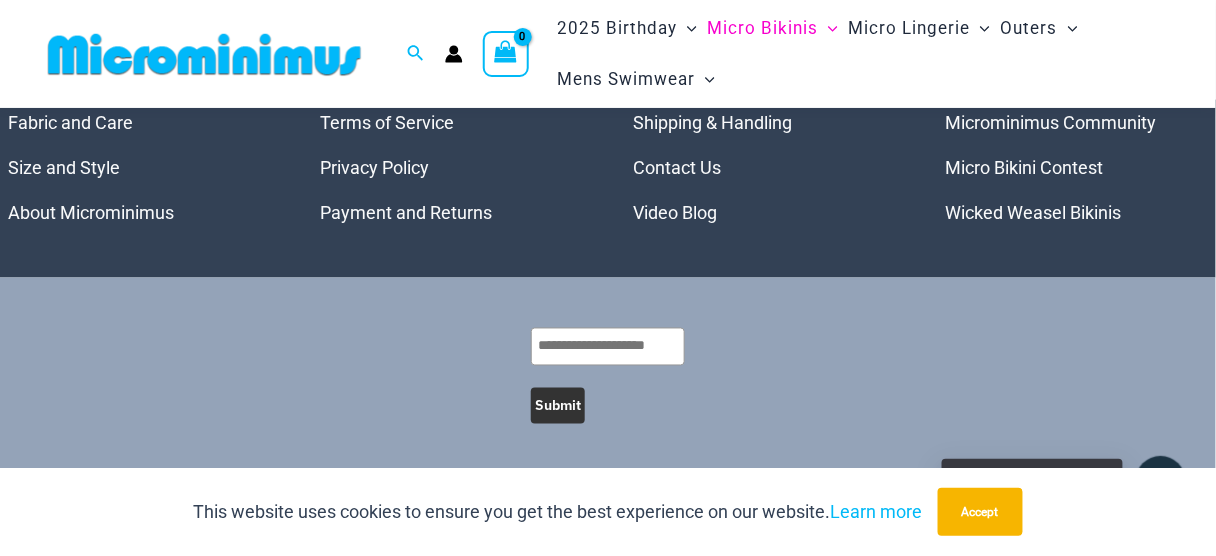 click on "12" at bounding box center (830, -8) 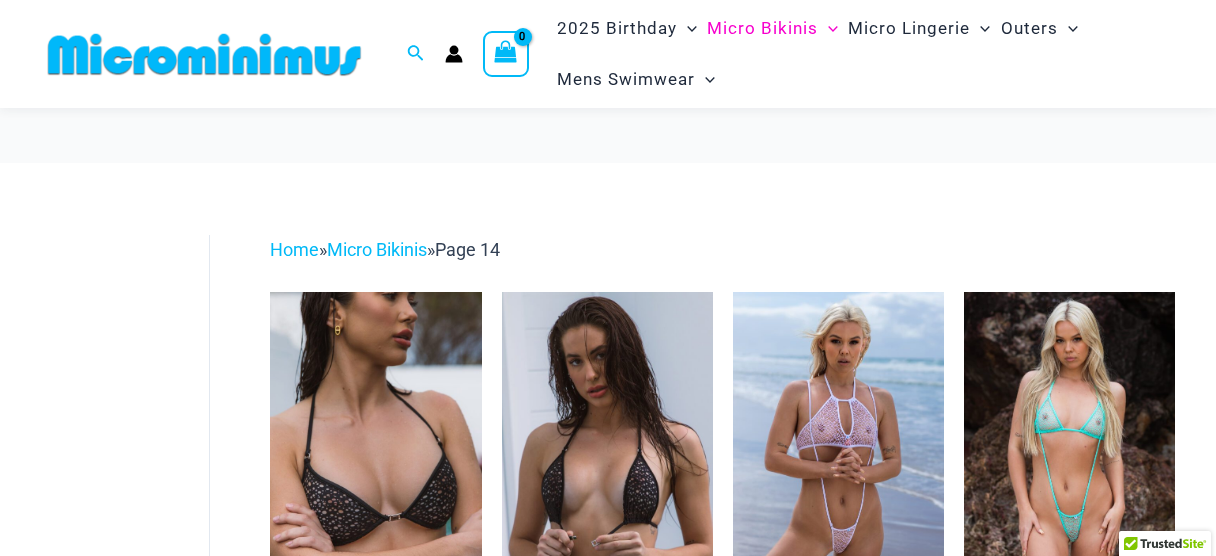 scroll, scrollTop: 658, scrollLeft: 0, axis: vertical 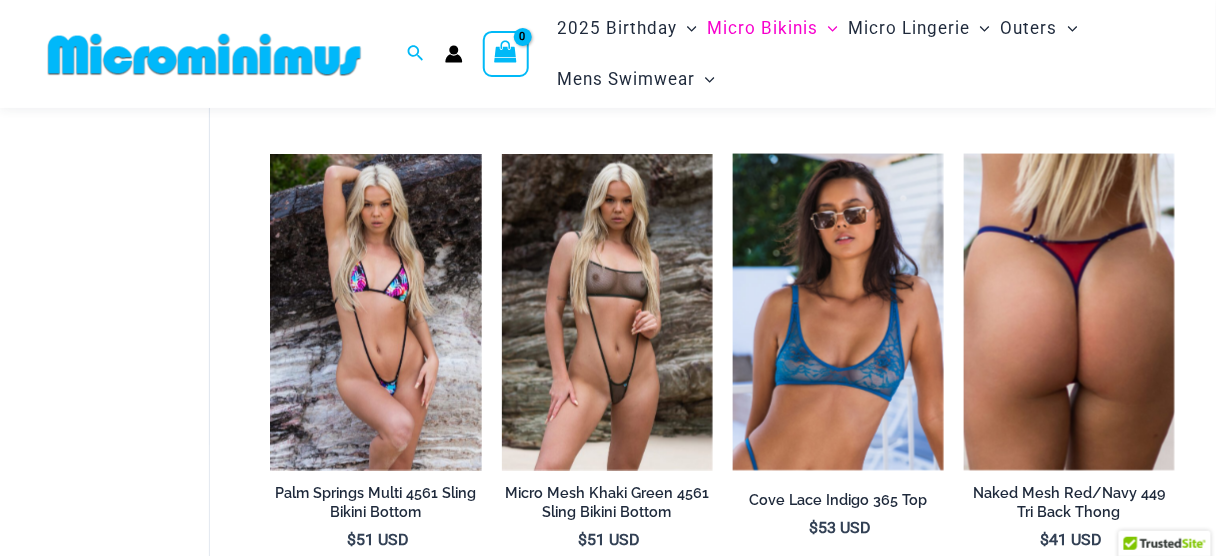 click at bounding box center (838, 1353) 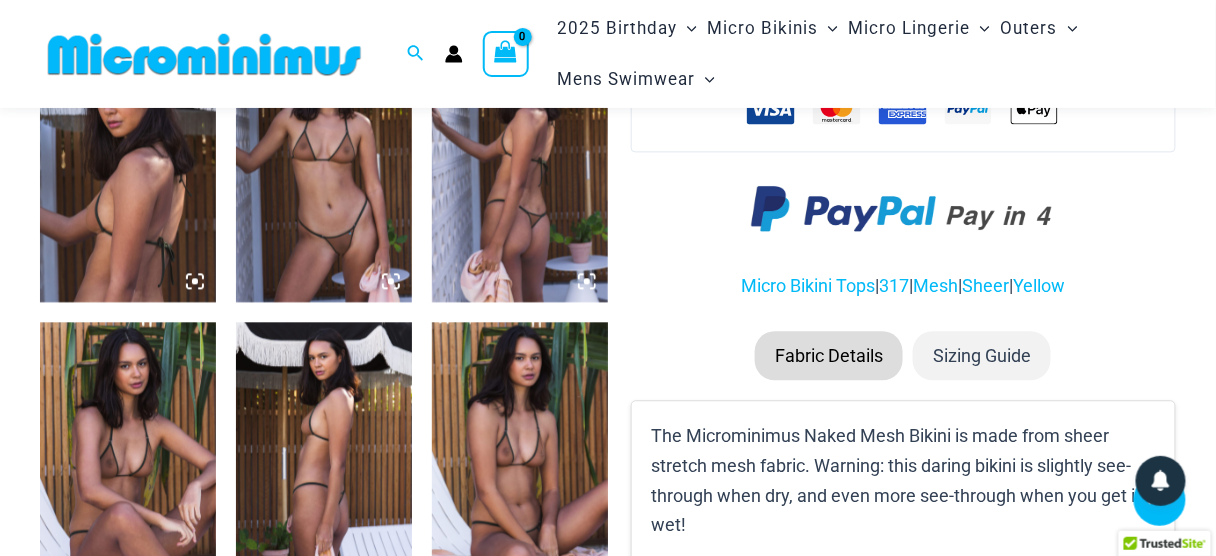 scroll, scrollTop: 1027, scrollLeft: 0, axis: vertical 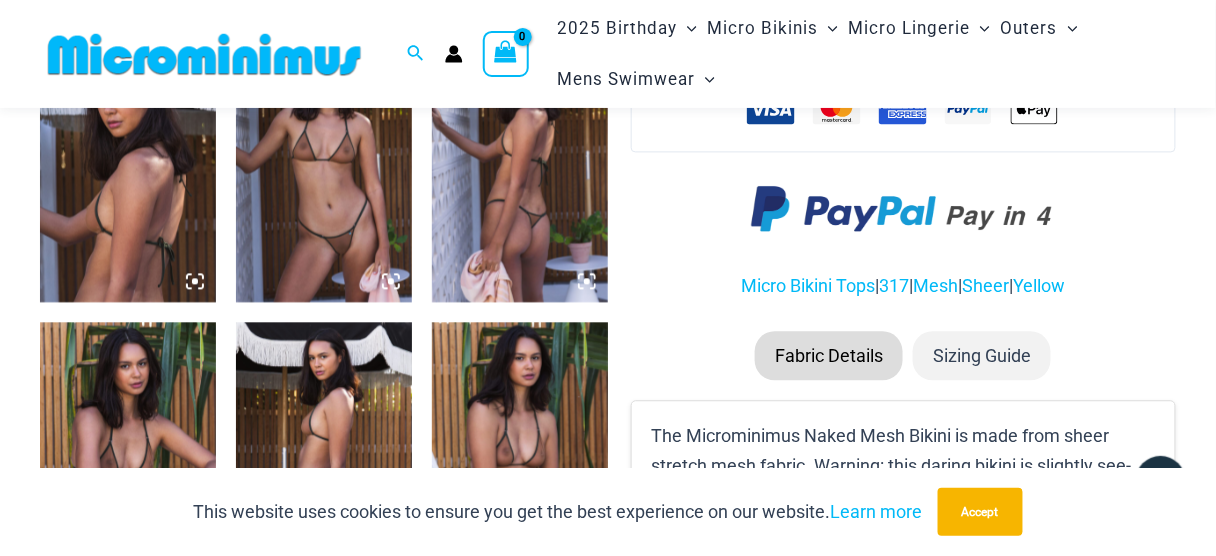 click 